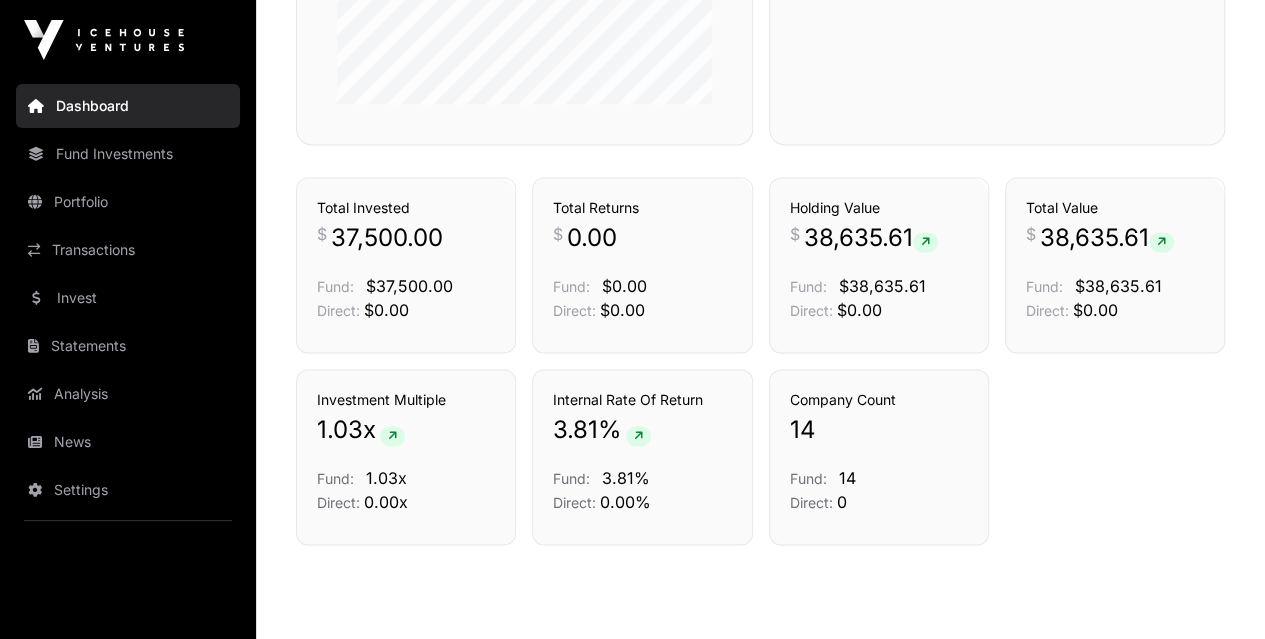 scroll, scrollTop: 1296, scrollLeft: 0, axis: vertical 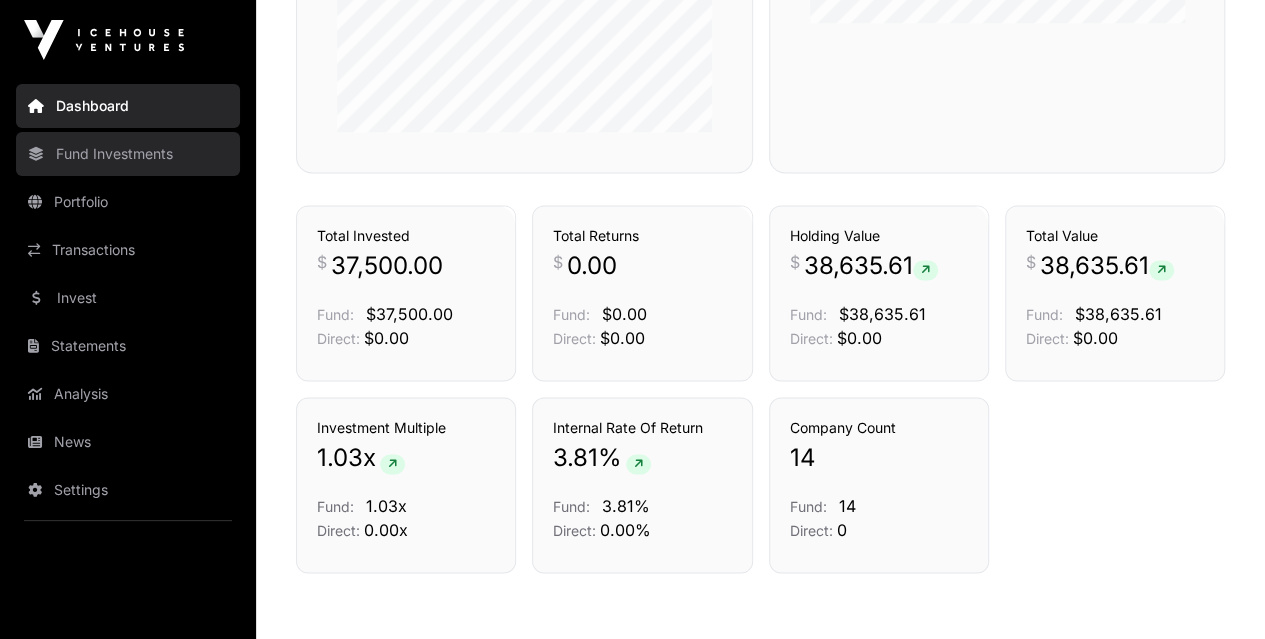 click on "Fund Investments" 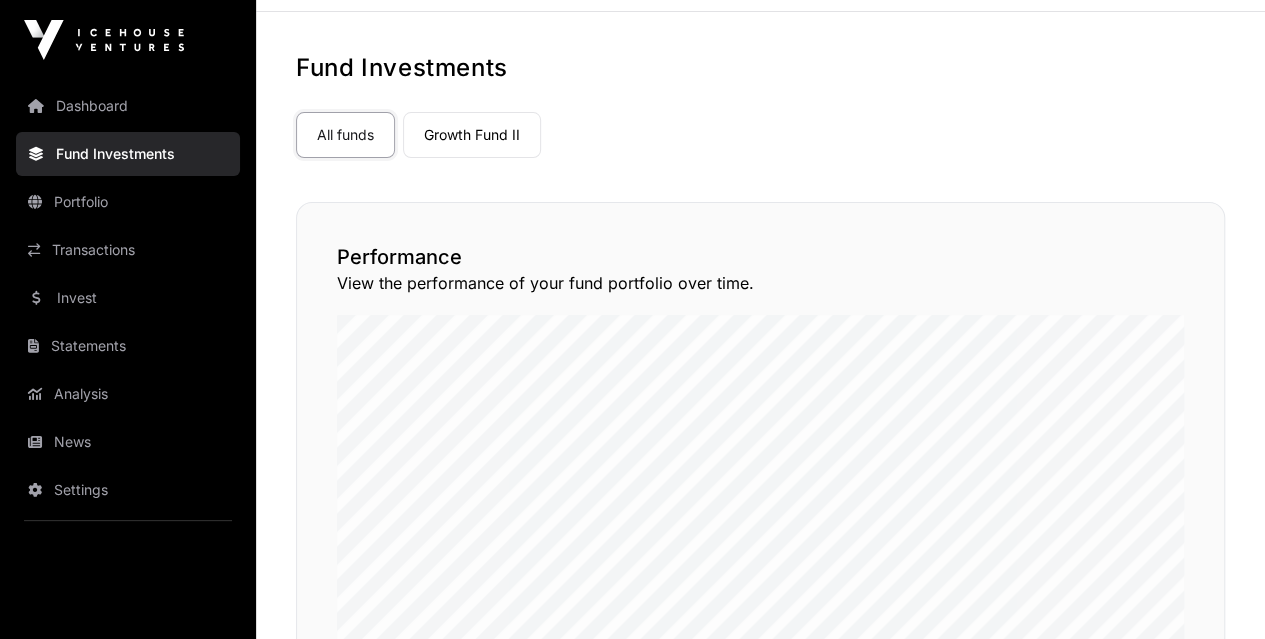 scroll, scrollTop: 200, scrollLeft: 0, axis: vertical 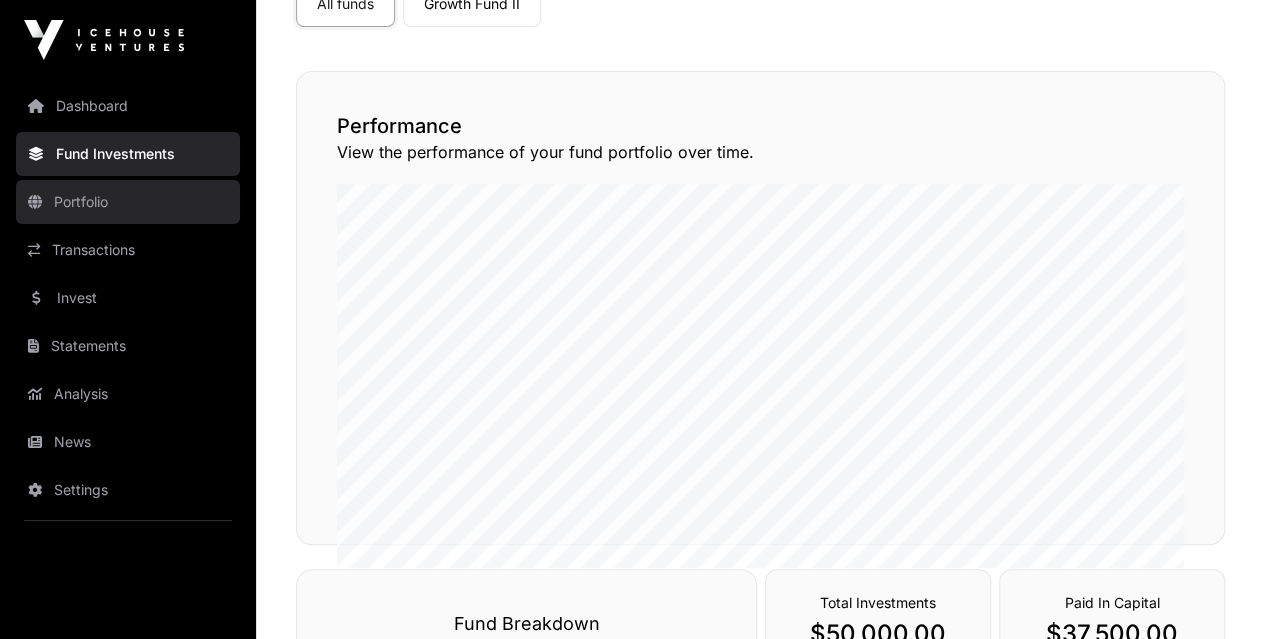 click on "Portfolio" 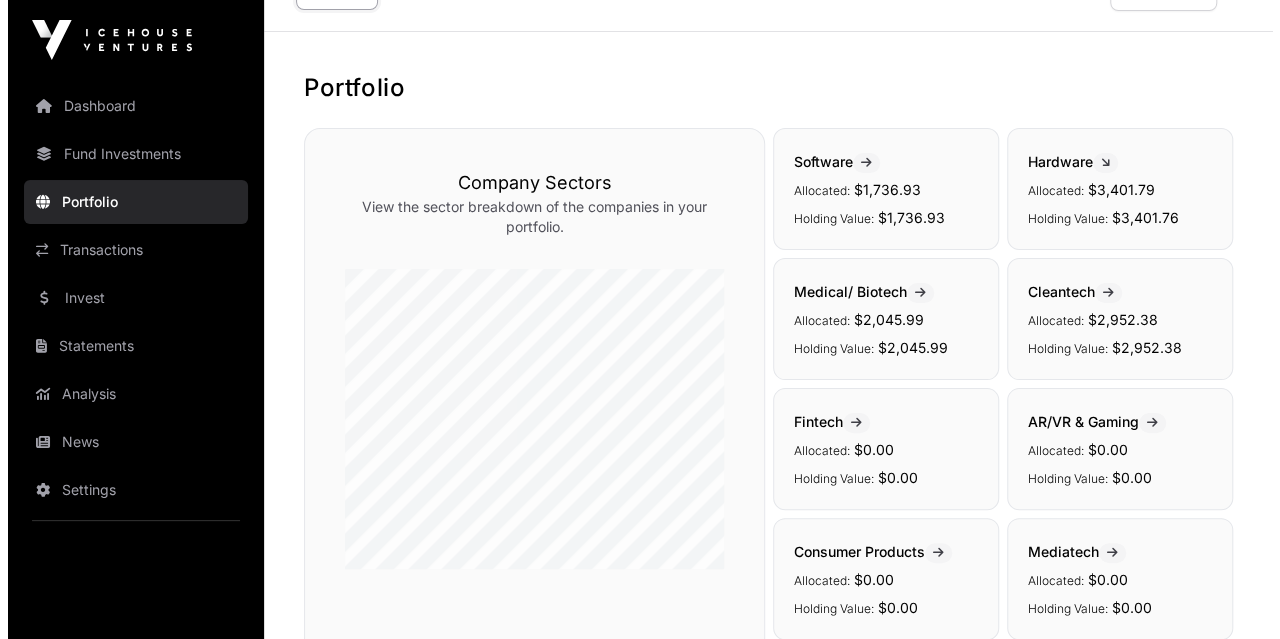 scroll, scrollTop: 0, scrollLeft: 0, axis: both 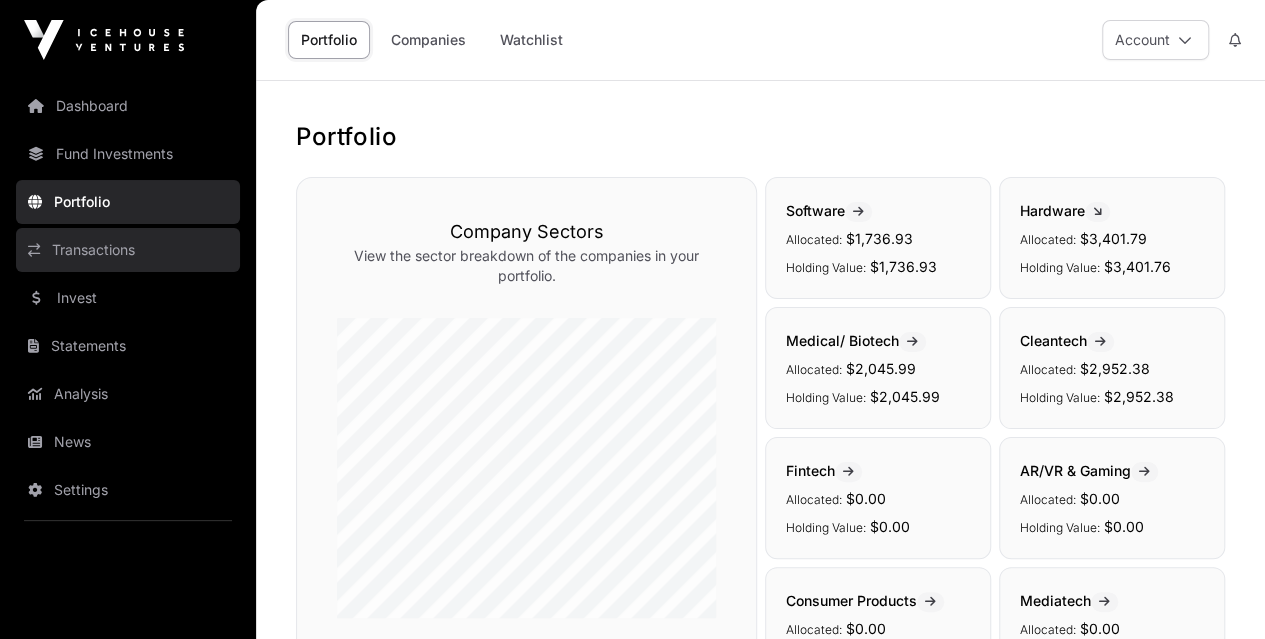 click on "Transactions" 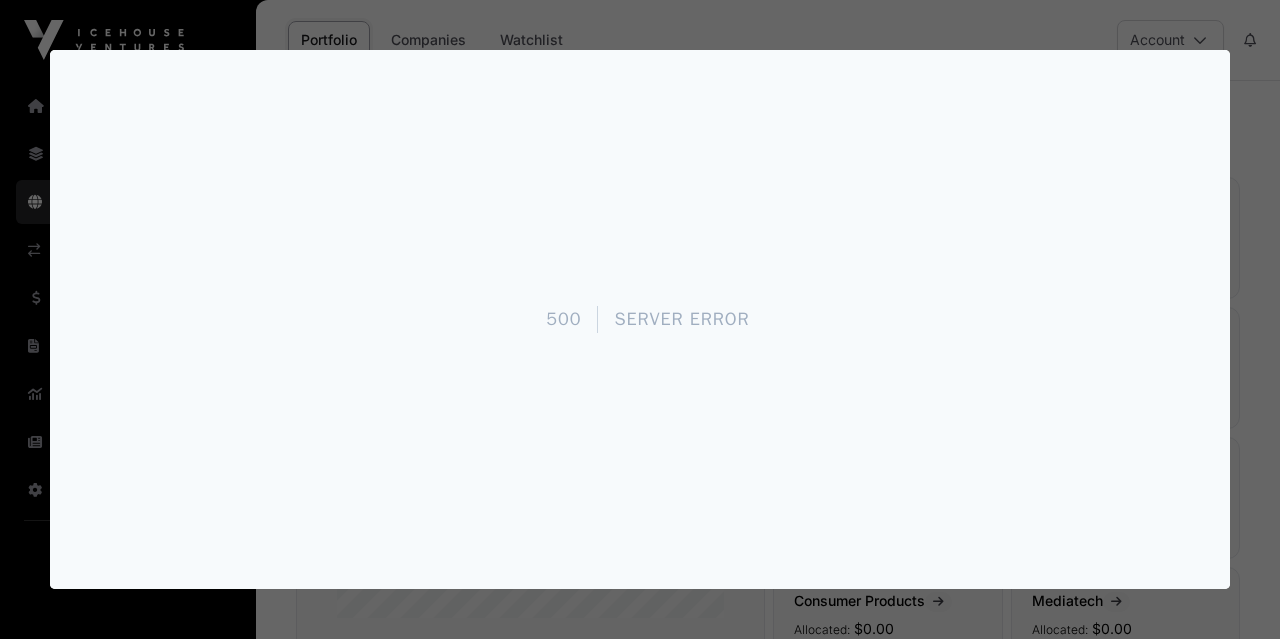 scroll, scrollTop: 0, scrollLeft: 0, axis: both 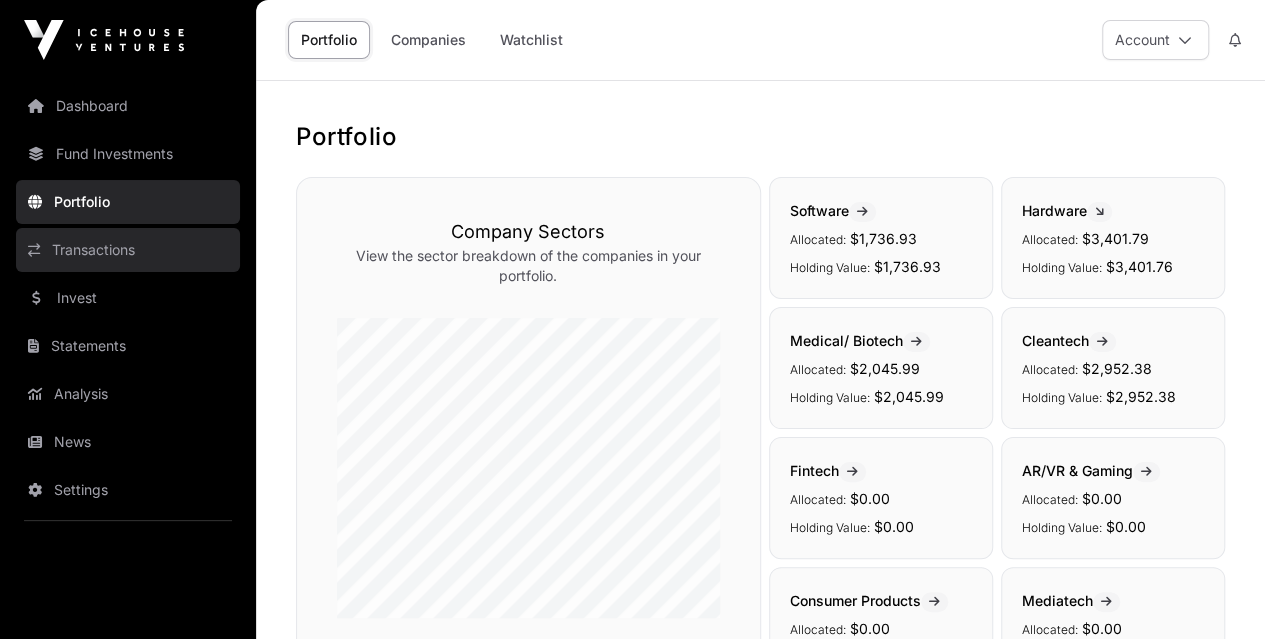 click on "Transactions" 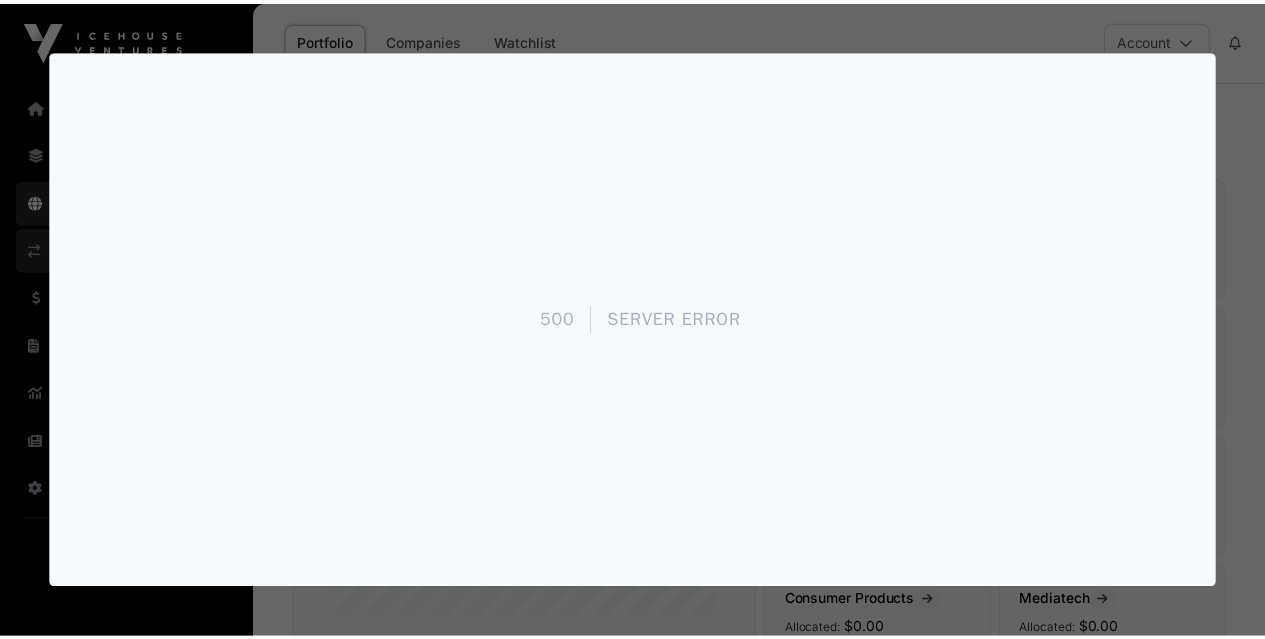 scroll, scrollTop: 0, scrollLeft: 0, axis: both 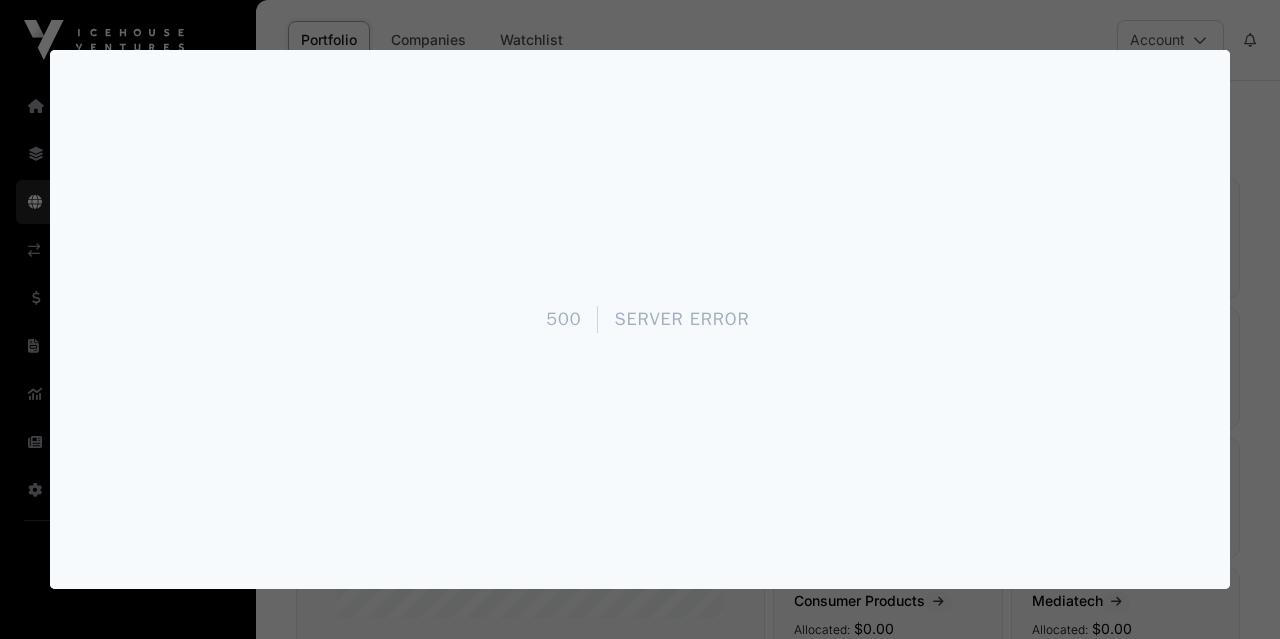 click at bounding box center [640, 319] 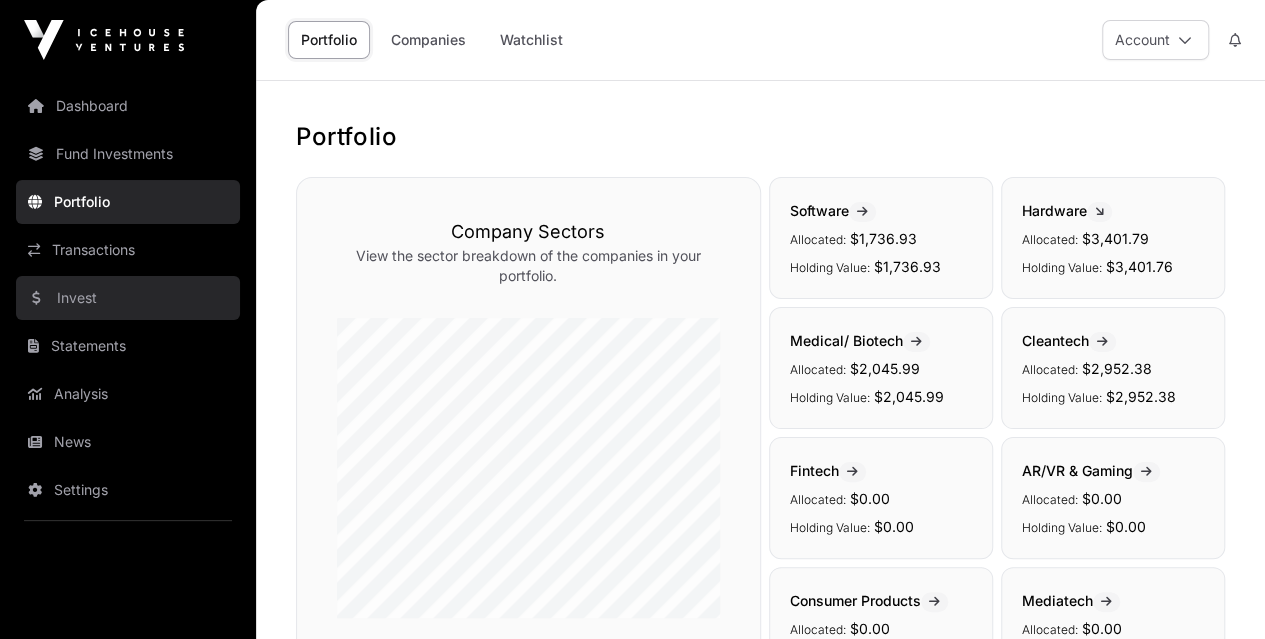 click on "Invest" 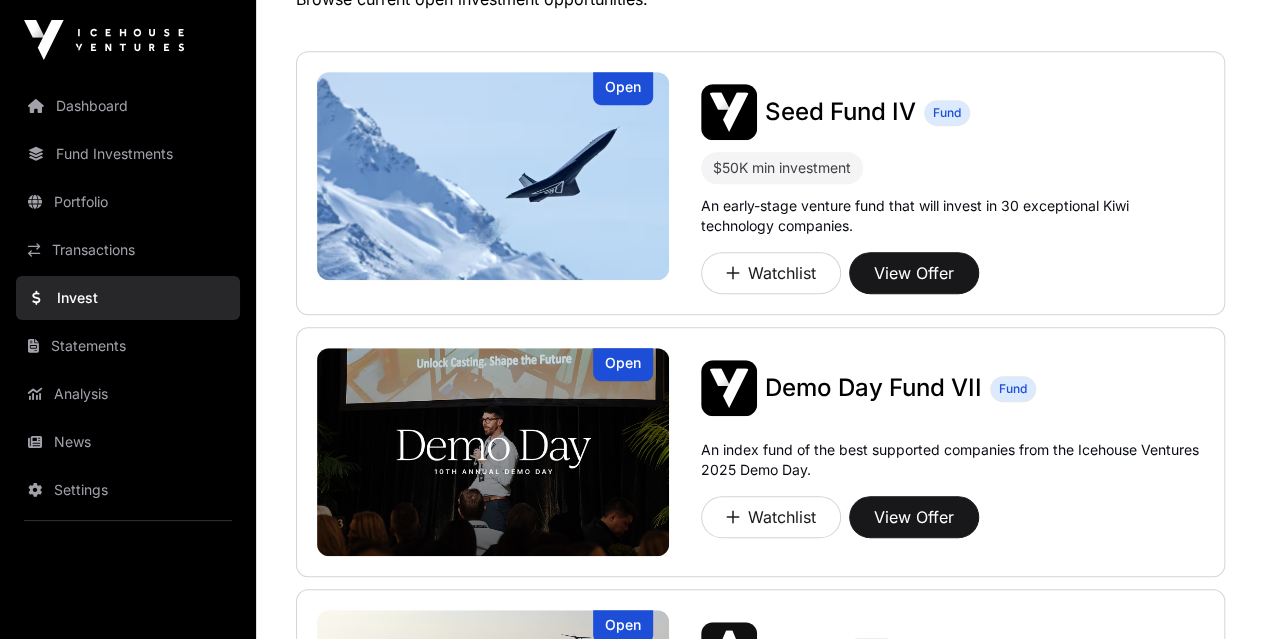 scroll, scrollTop: 500, scrollLeft: 0, axis: vertical 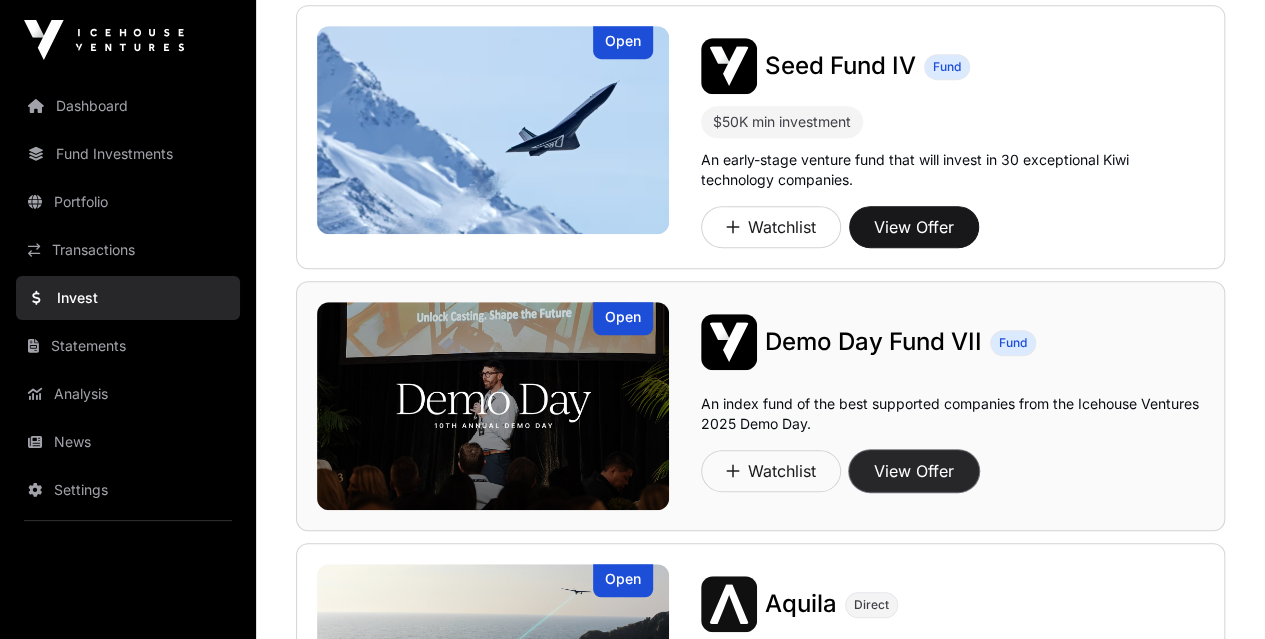 click on "View Offer" 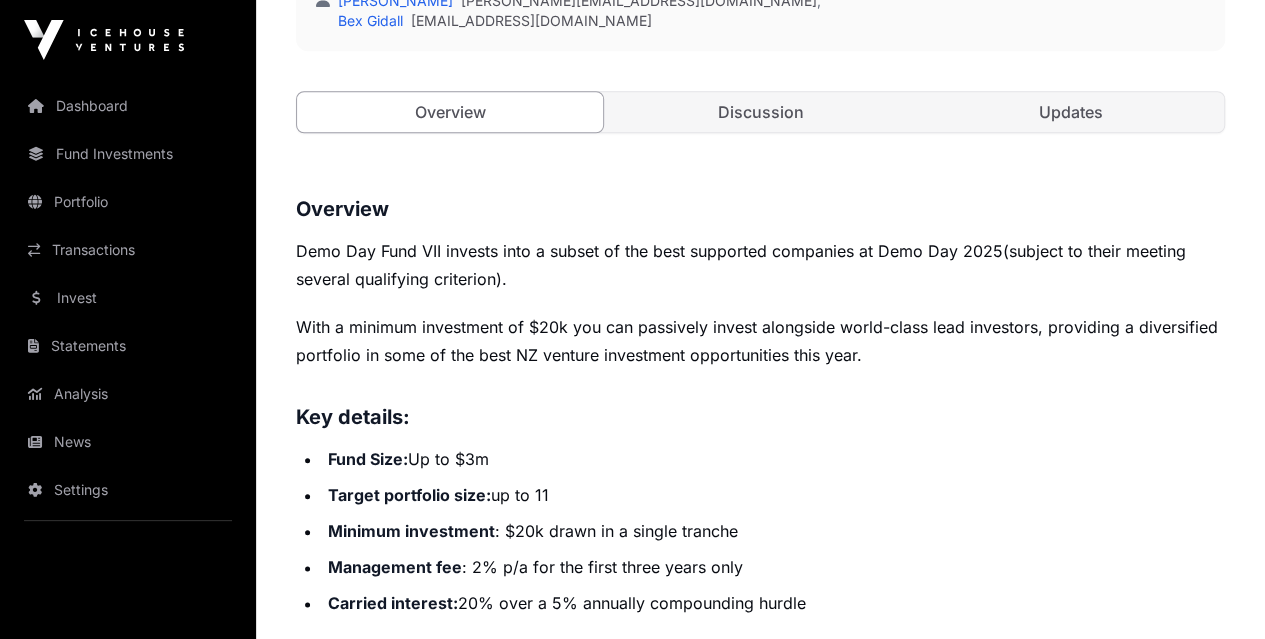 scroll, scrollTop: 900, scrollLeft: 0, axis: vertical 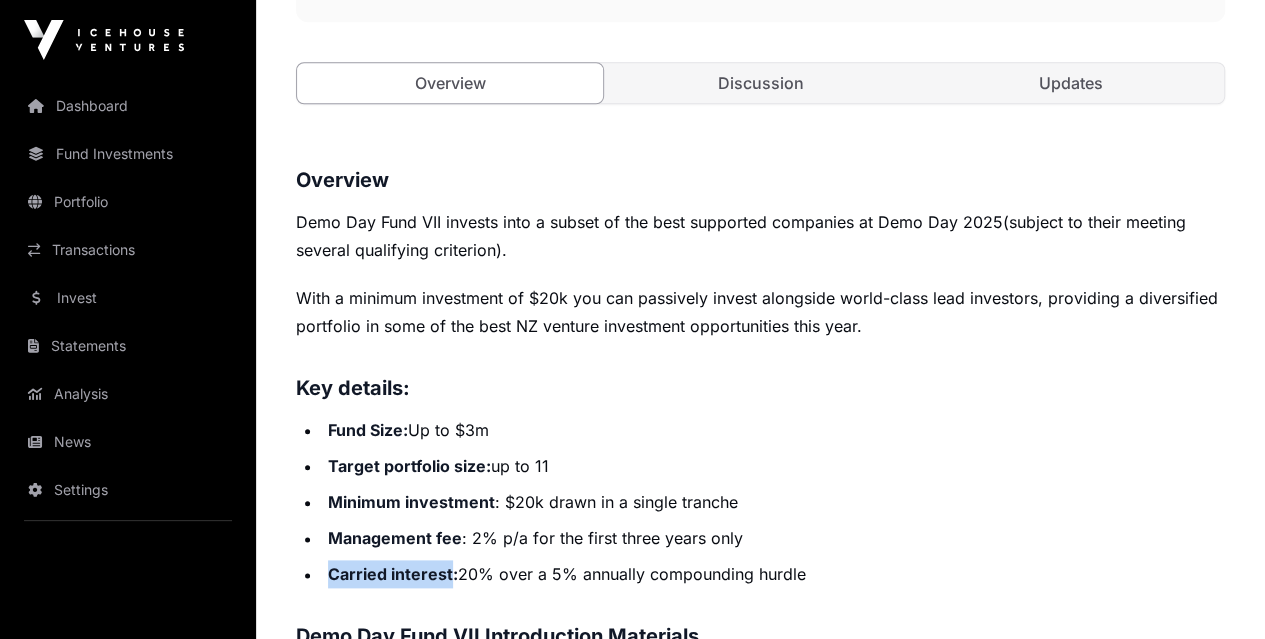 drag, startPoint x: 448, startPoint y: 375, endPoint x: 327, endPoint y: 374, distance: 121.004135 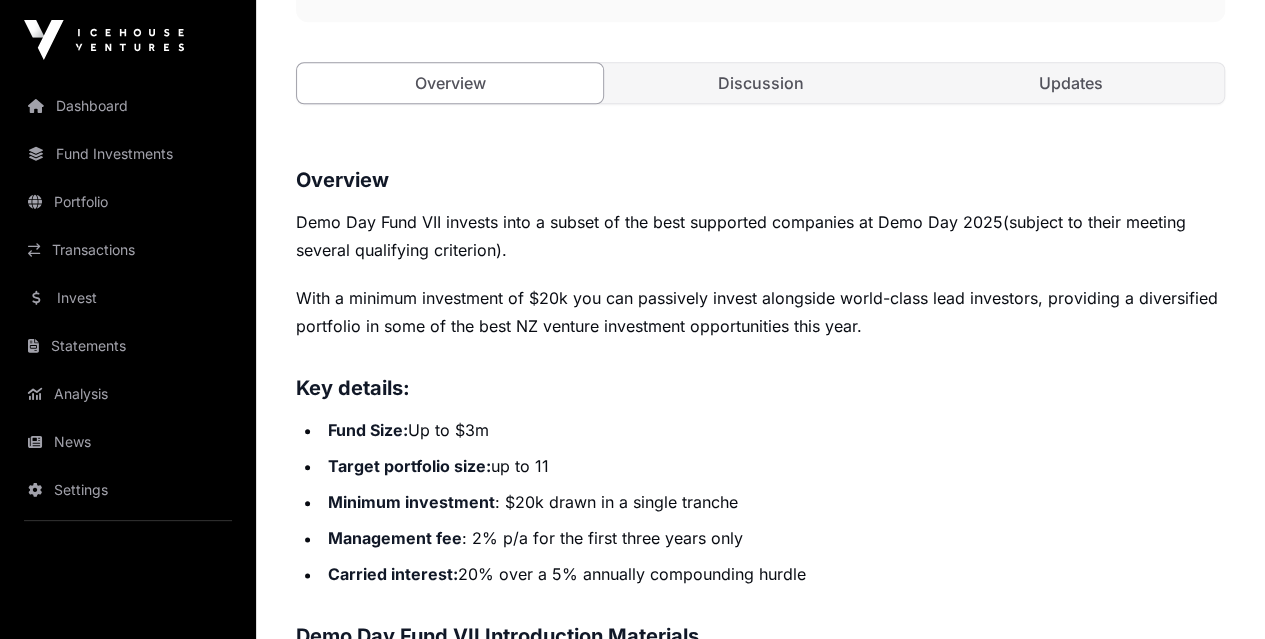 click on "Target portfolio size:  up to 11" 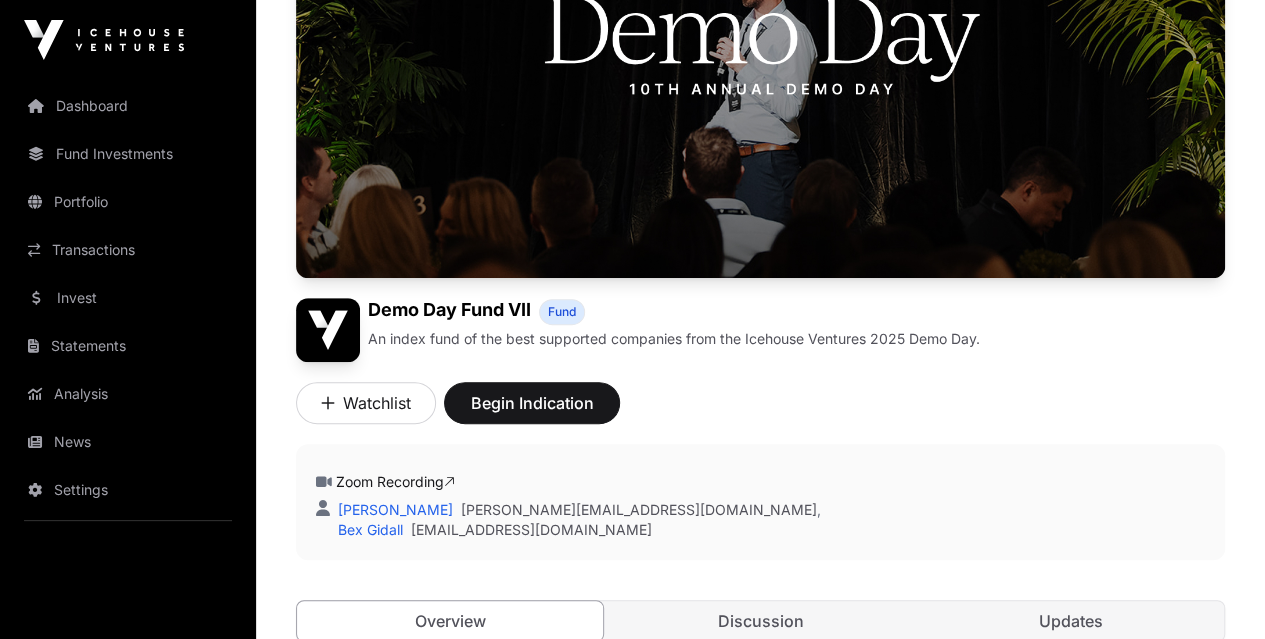 scroll, scrollTop: 316, scrollLeft: 0, axis: vertical 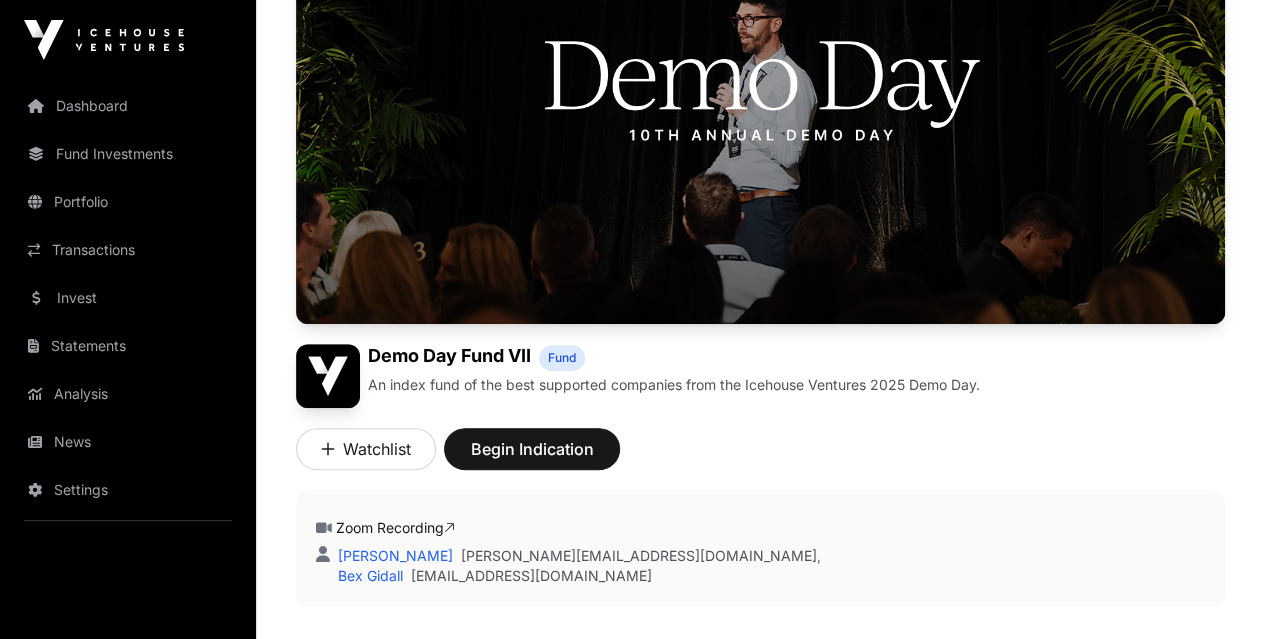 click on "Discussion" 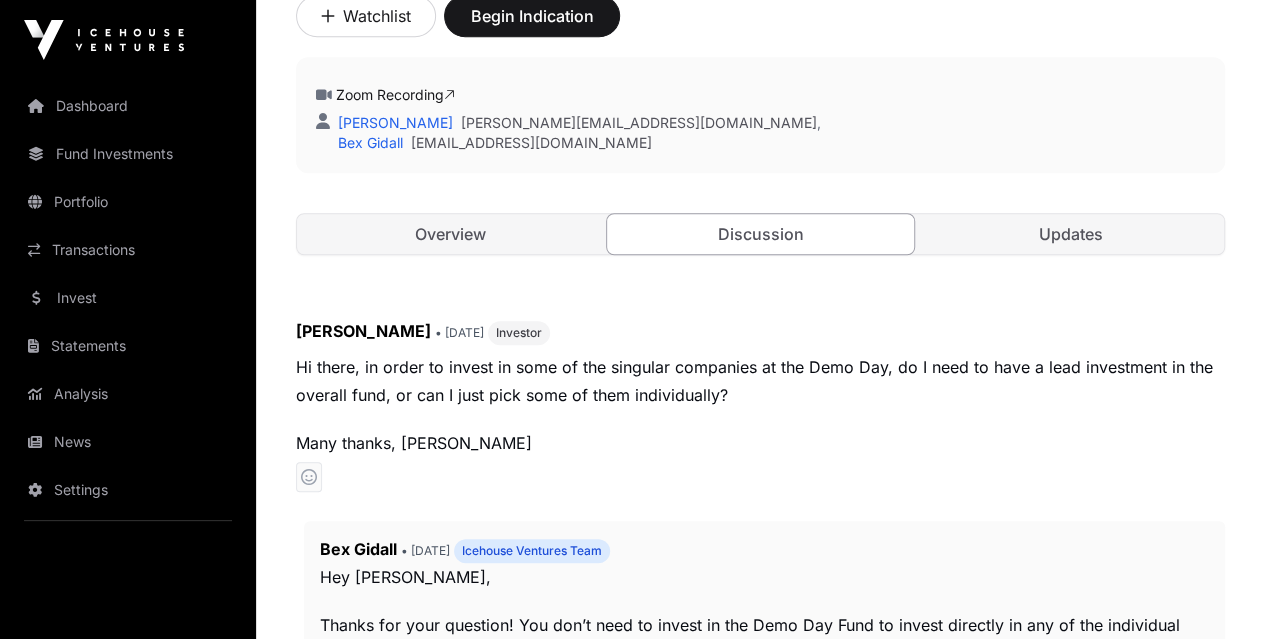 scroll, scrollTop: 516, scrollLeft: 0, axis: vertical 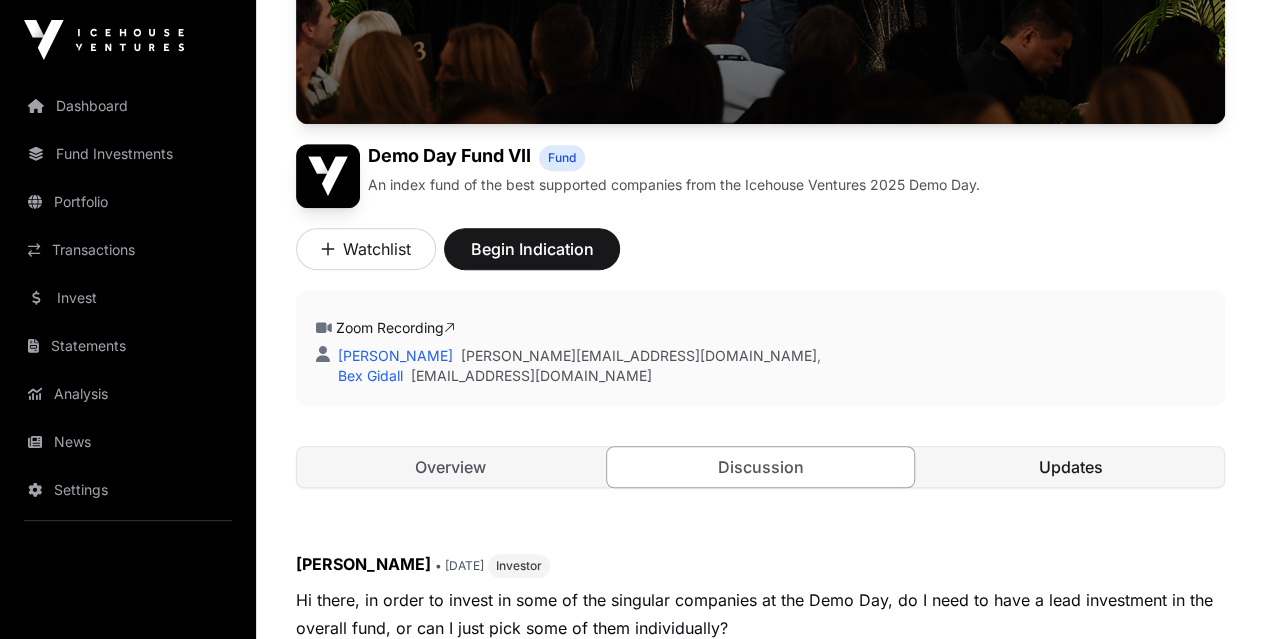 click on "Updates" 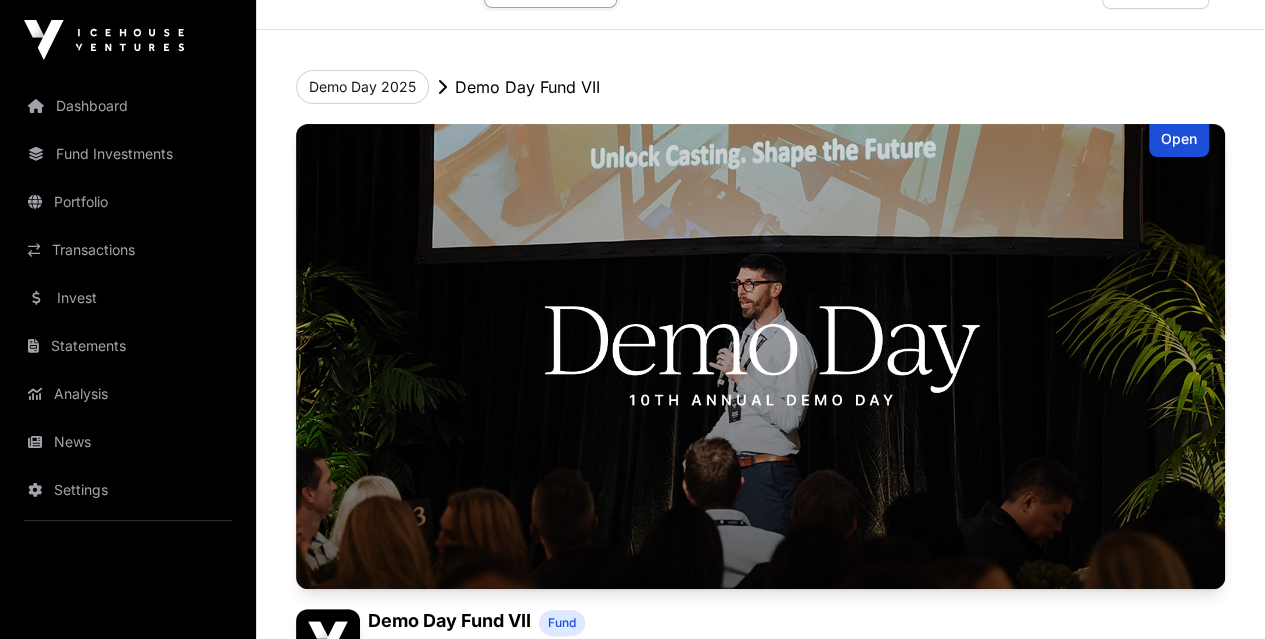 scroll, scrollTop: 0, scrollLeft: 0, axis: both 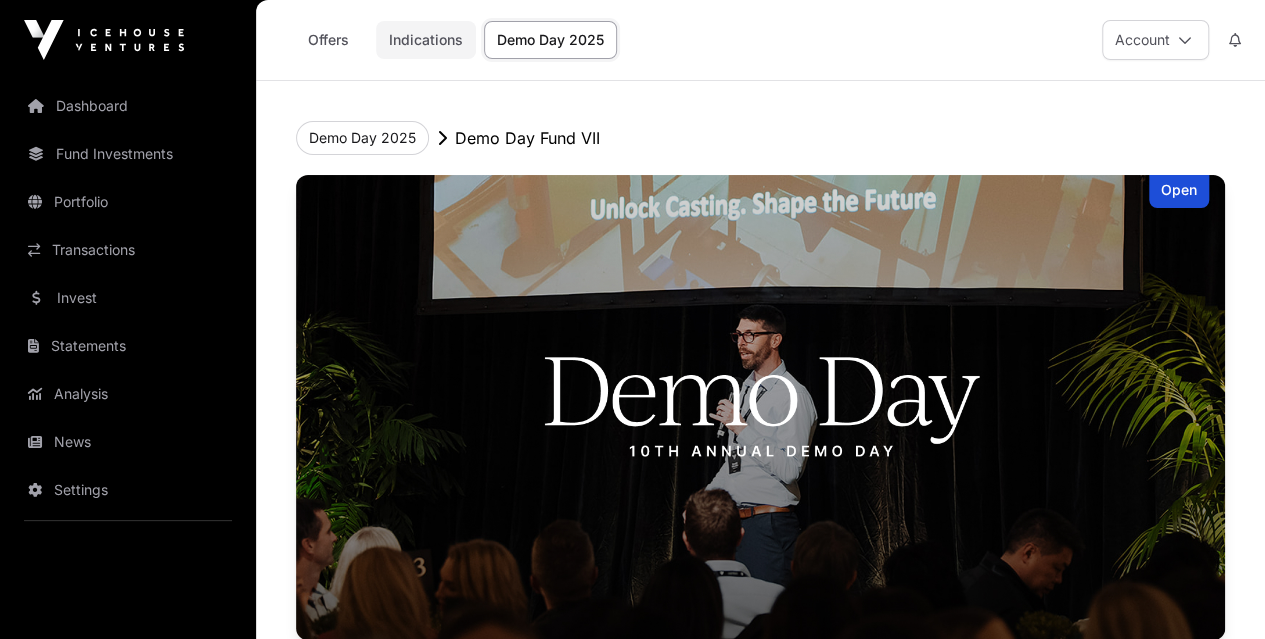 click on "Indications" 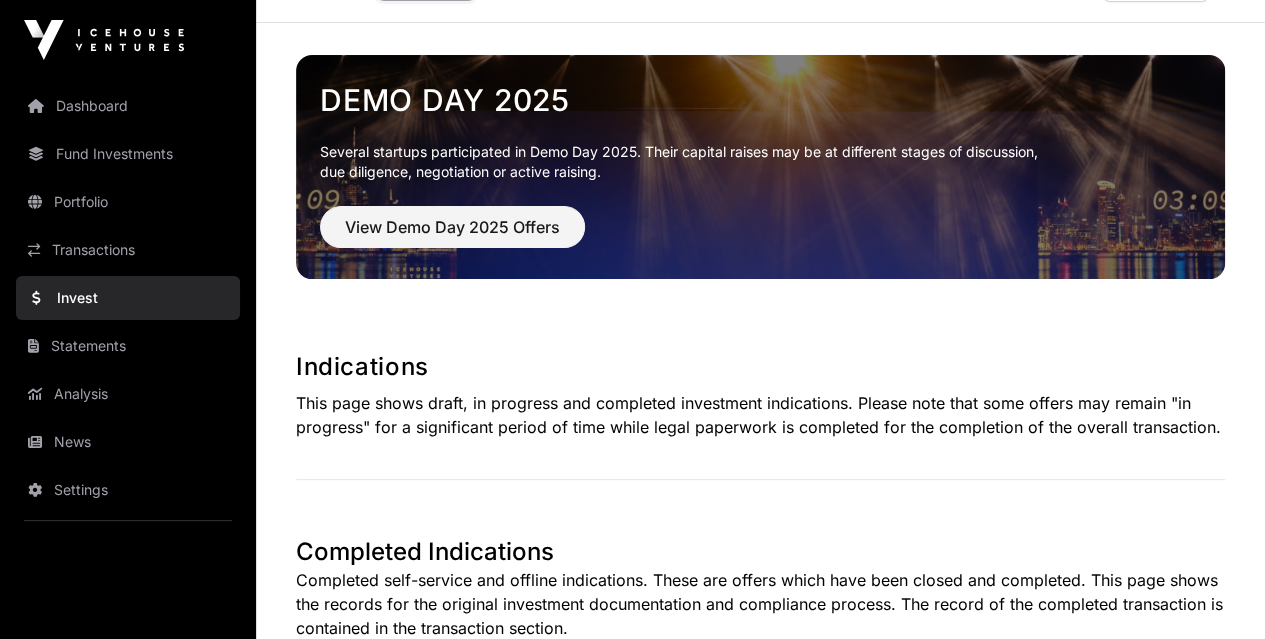scroll, scrollTop: 0, scrollLeft: 0, axis: both 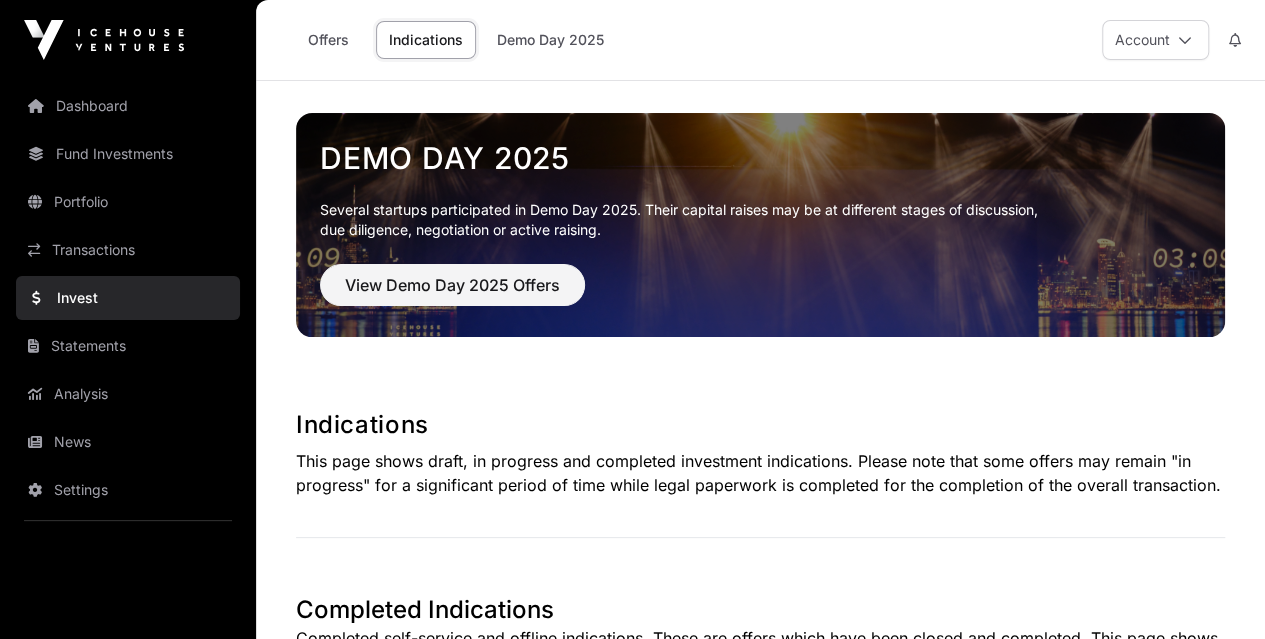 click on "Invest" 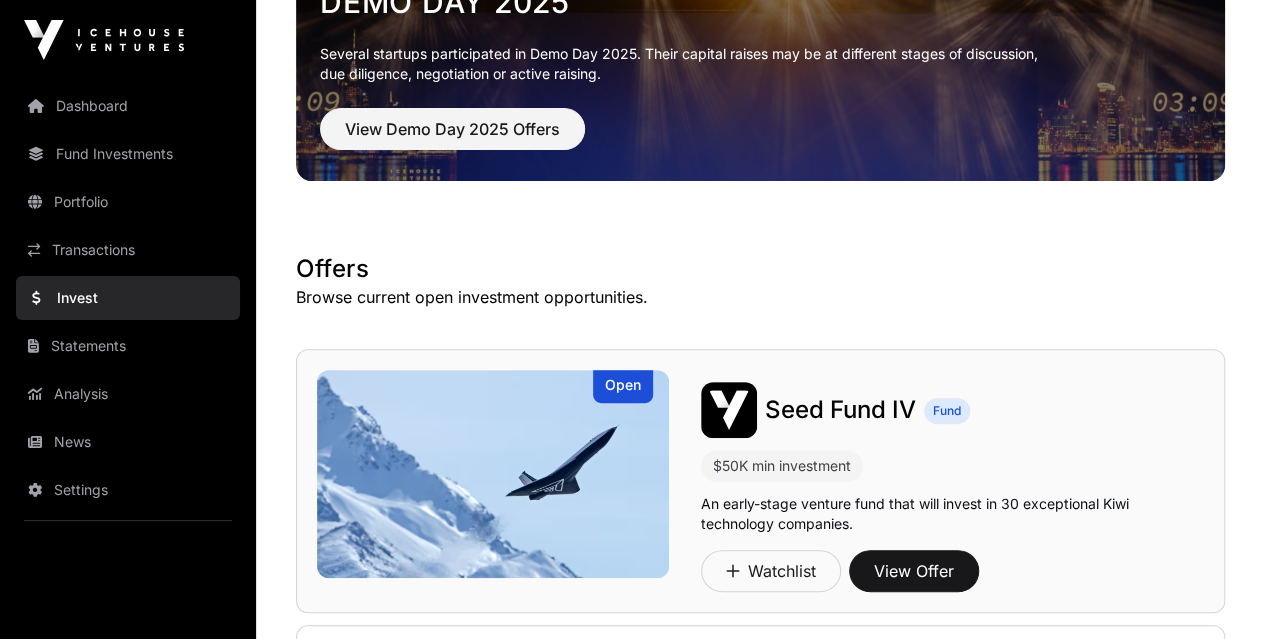 scroll, scrollTop: 200, scrollLeft: 0, axis: vertical 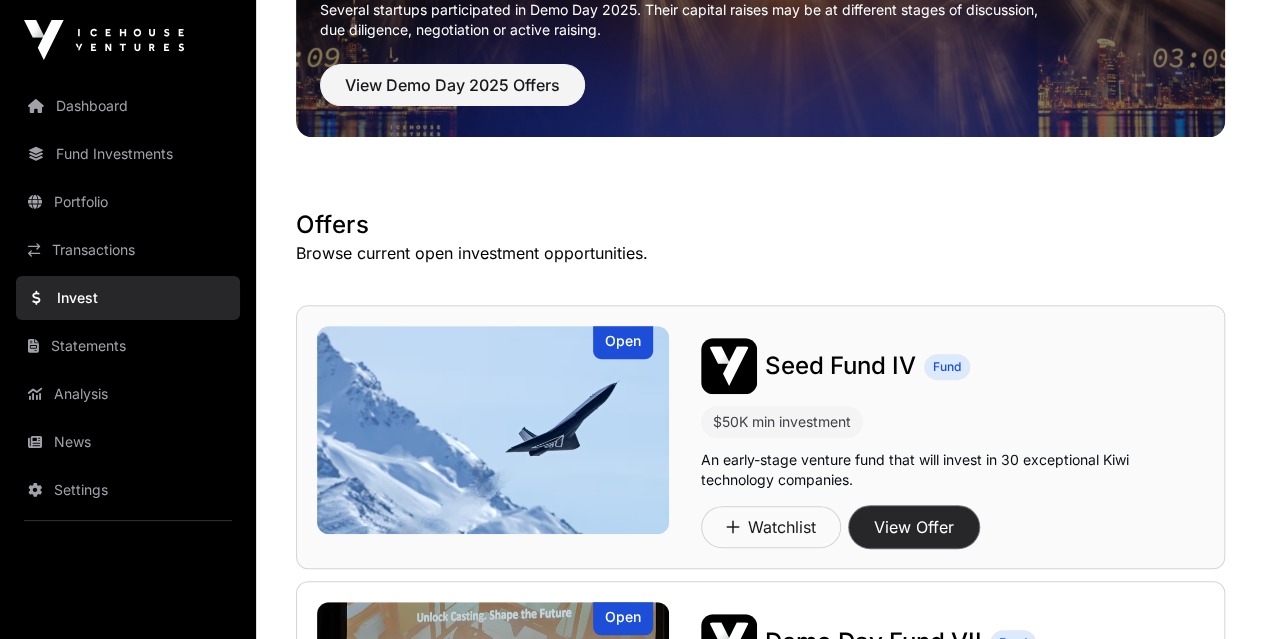 click on "View Offer" 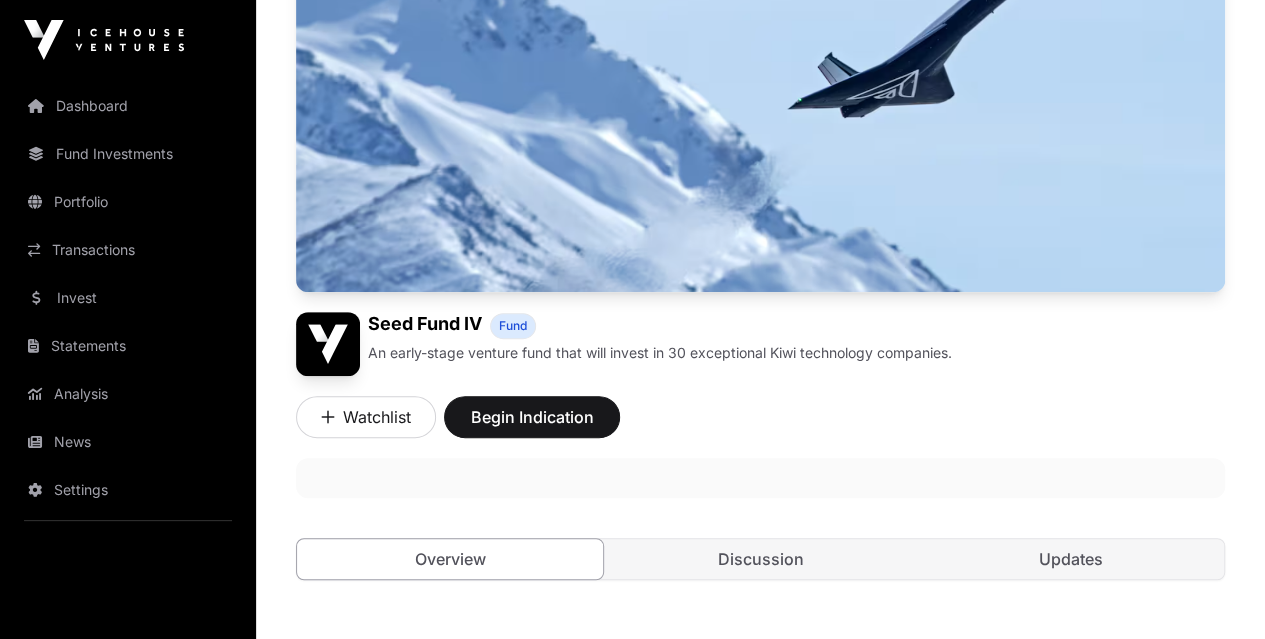 scroll, scrollTop: 108, scrollLeft: 0, axis: vertical 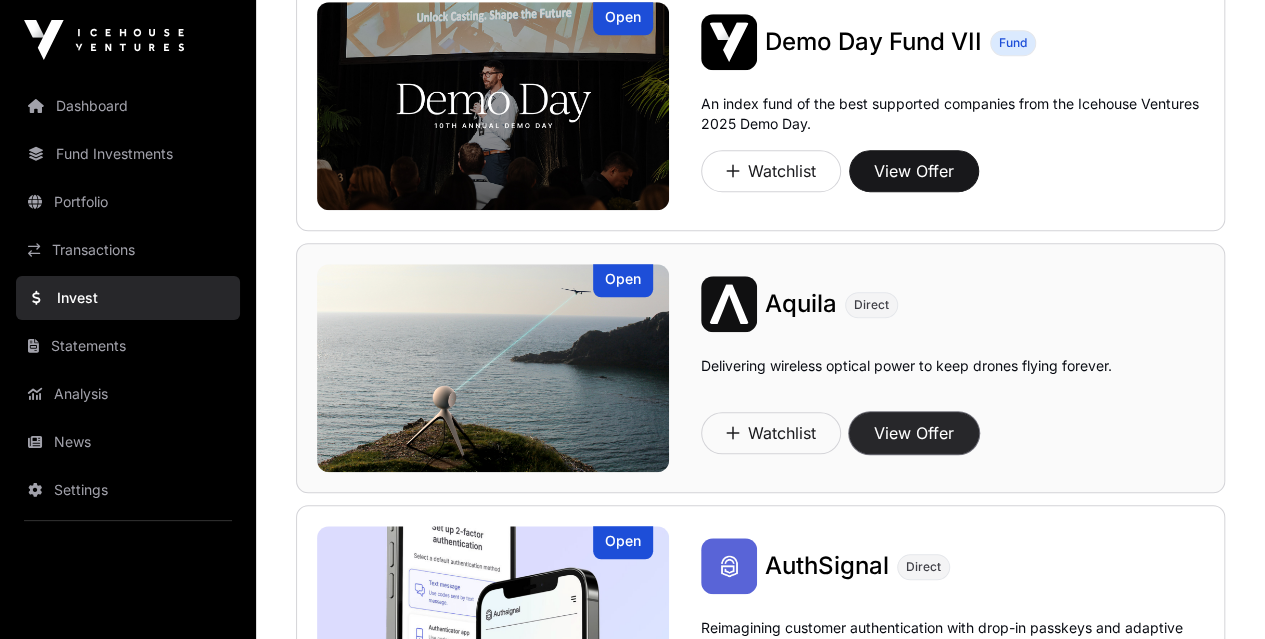 click on "View Offer" 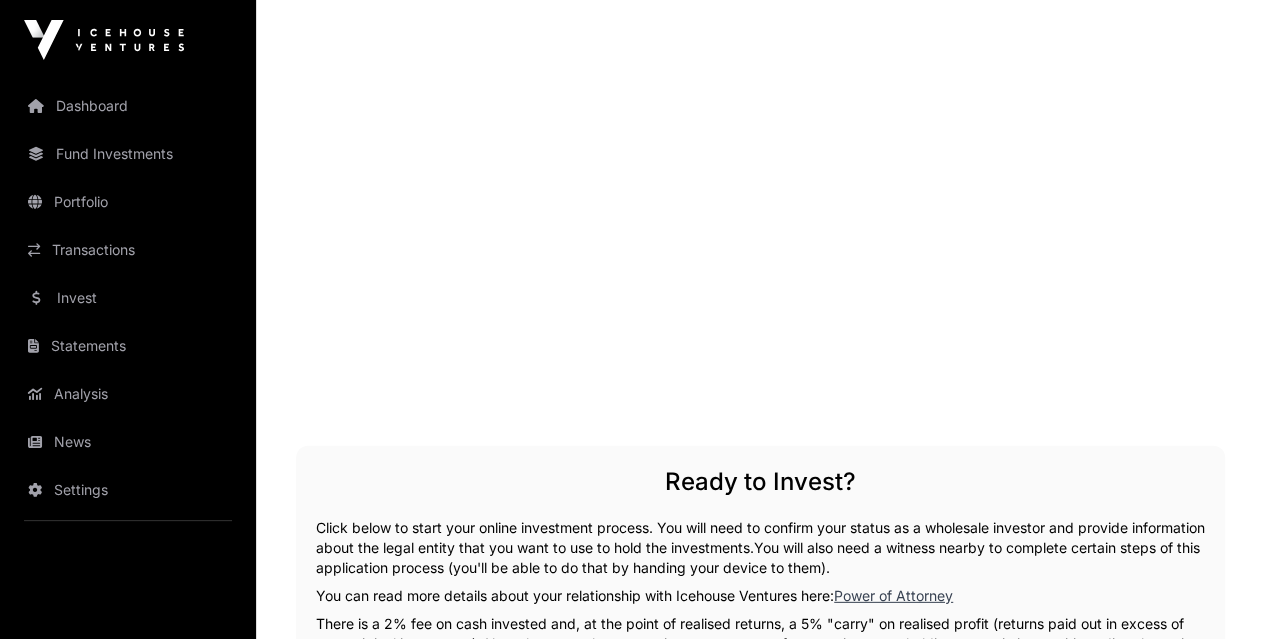 scroll, scrollTop: 2600, scrollLeft: 0, axis: vertical 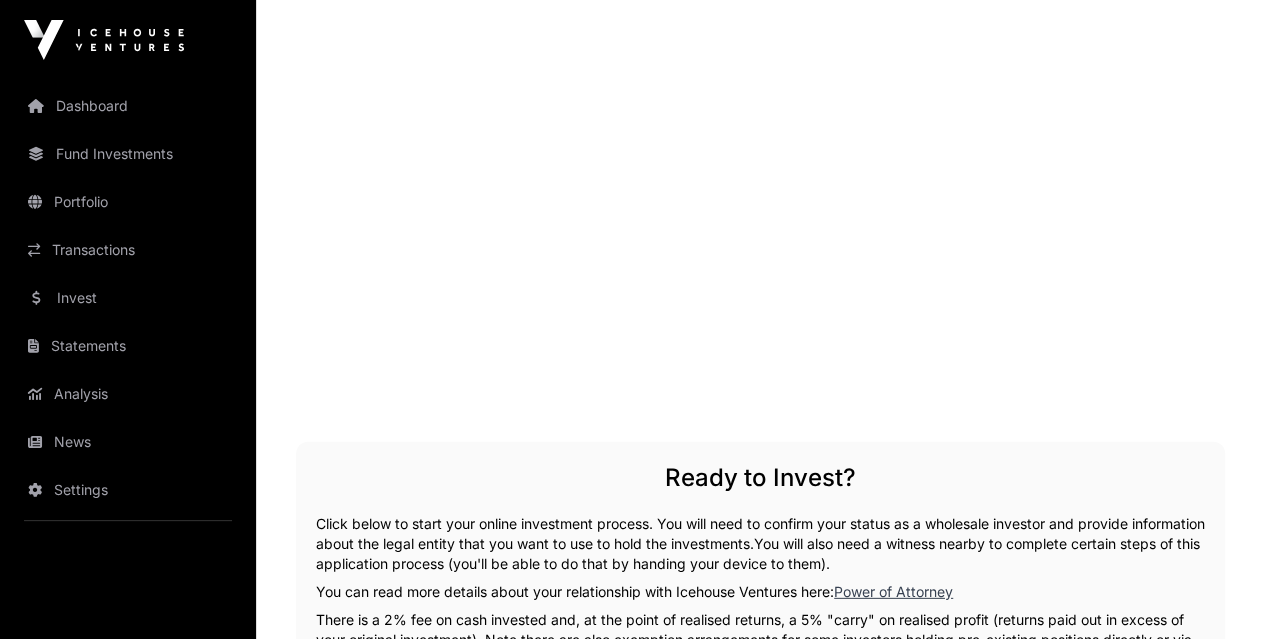 click on "IV Fees Policy" 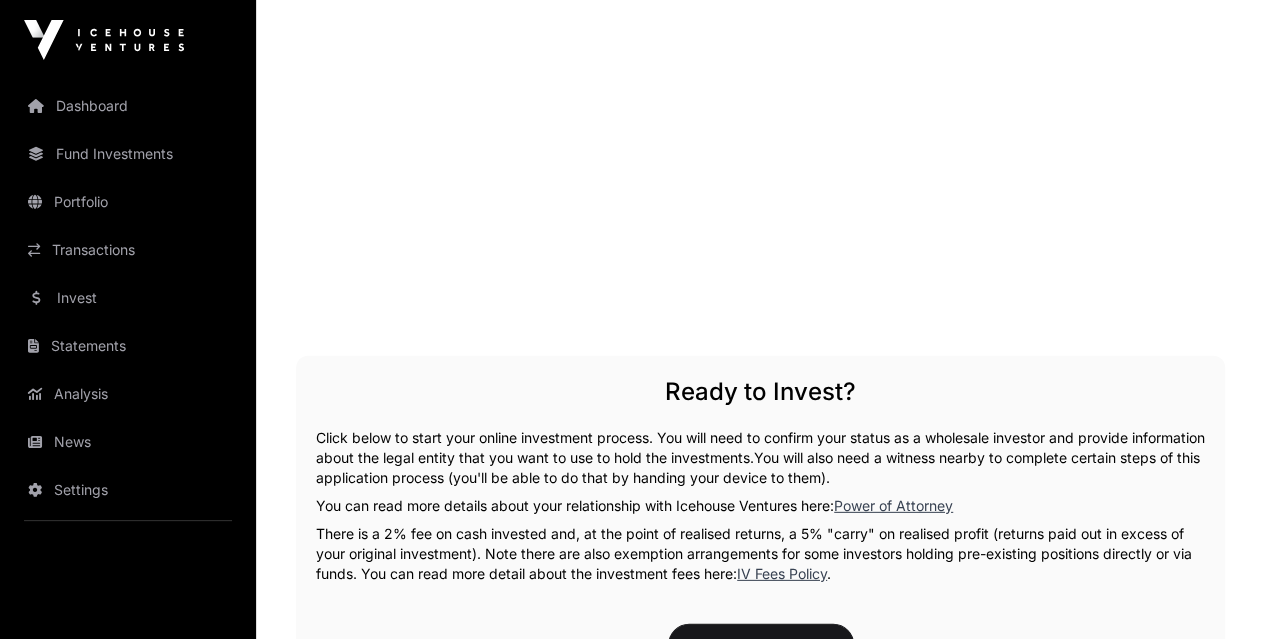 scroll, scrollTop: 2420, scrollLeft: 0, axis: vertical 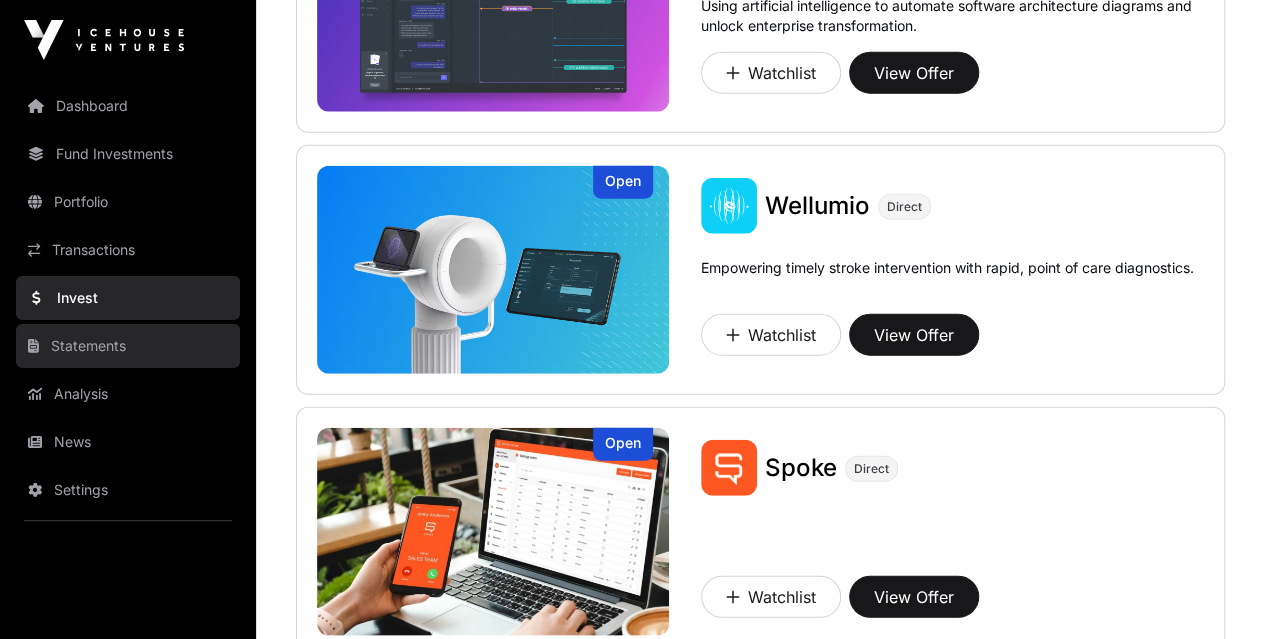 click on "Statements" 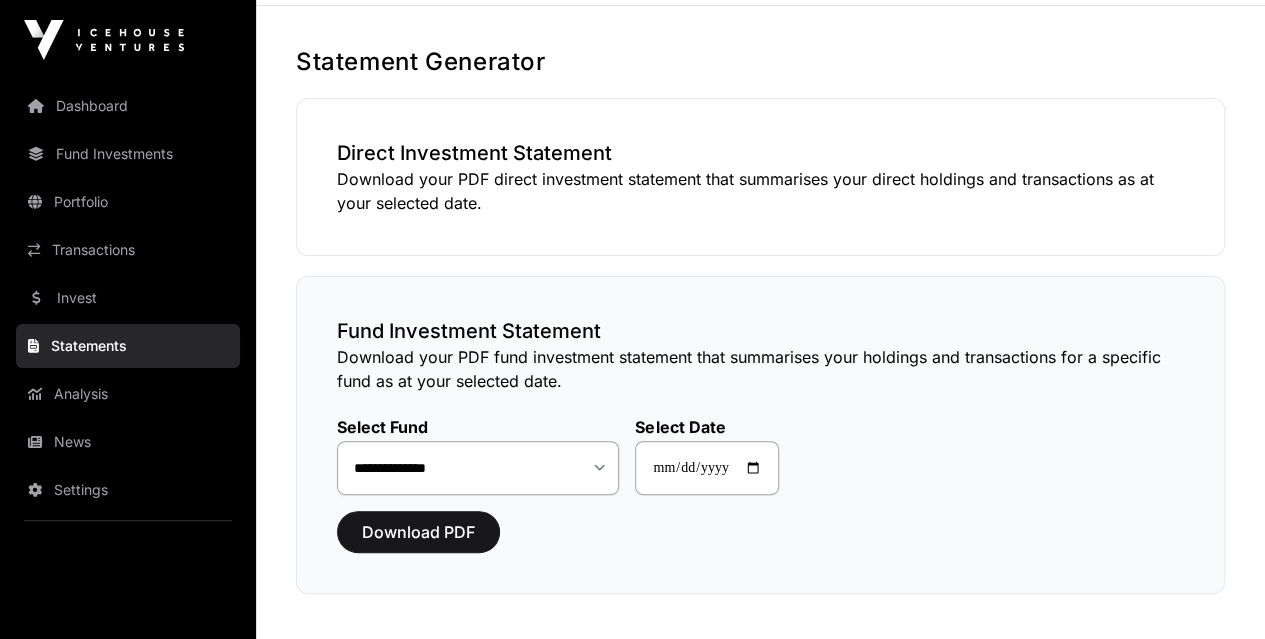 scroll, scrollTop: 194, scrollLeft: 0, axis: vertical 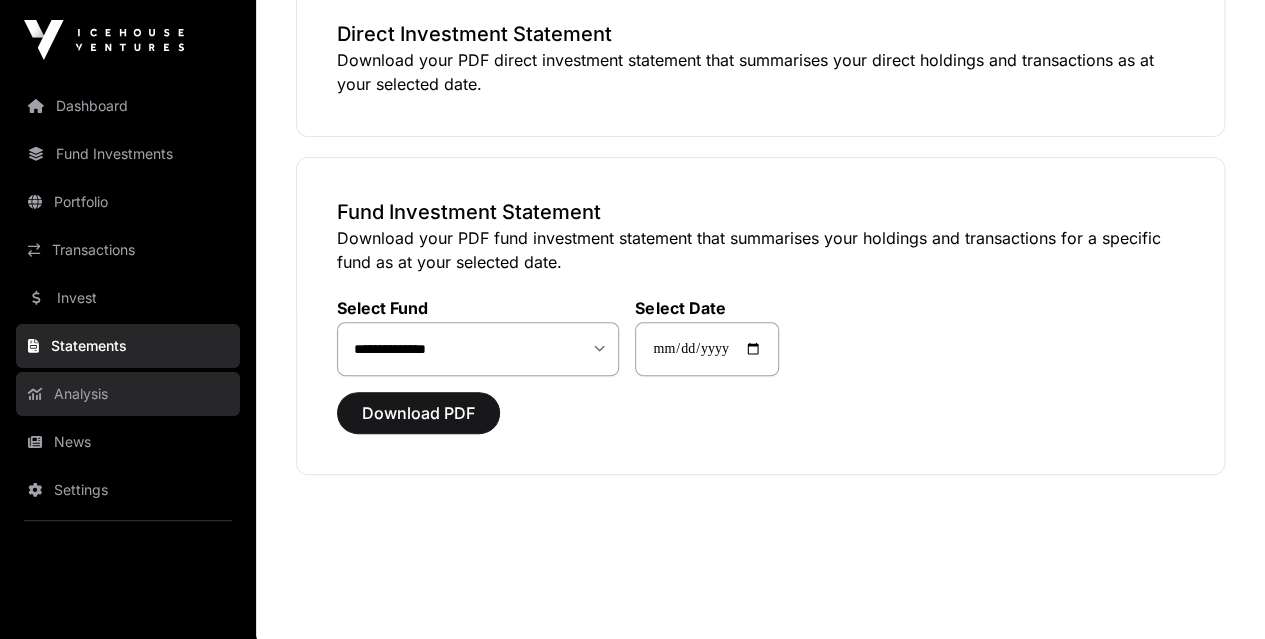click on "Analysis" 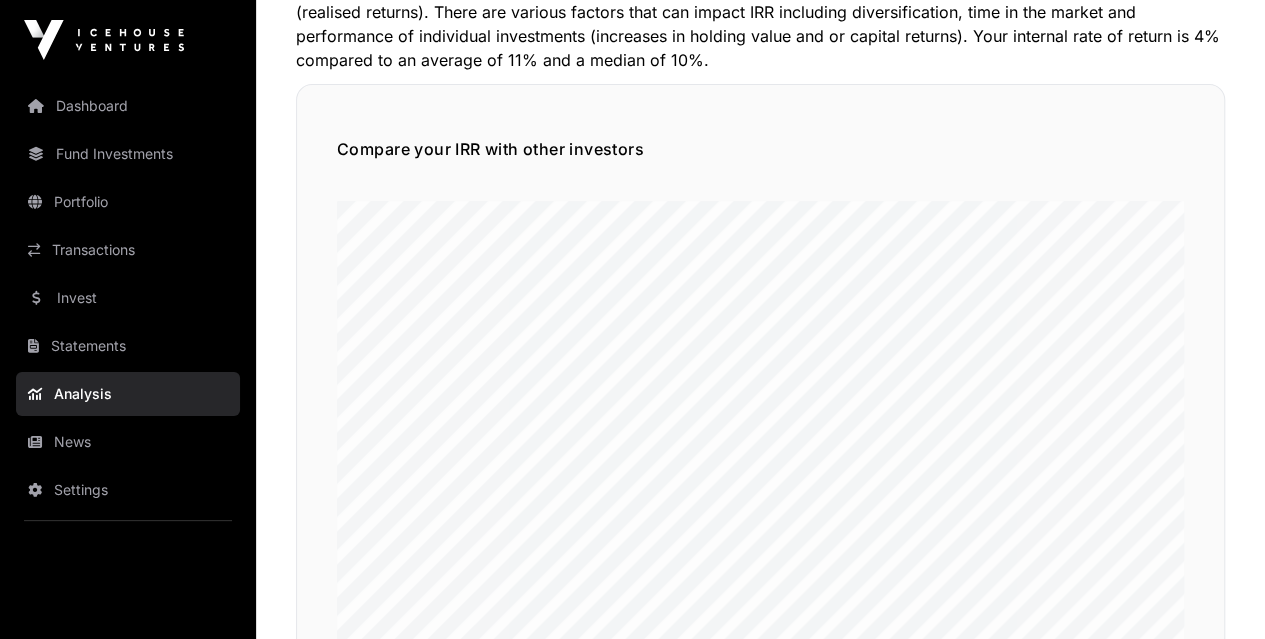 scroll, scrollTop: 100, scrollLeft: 0, axis: vertical 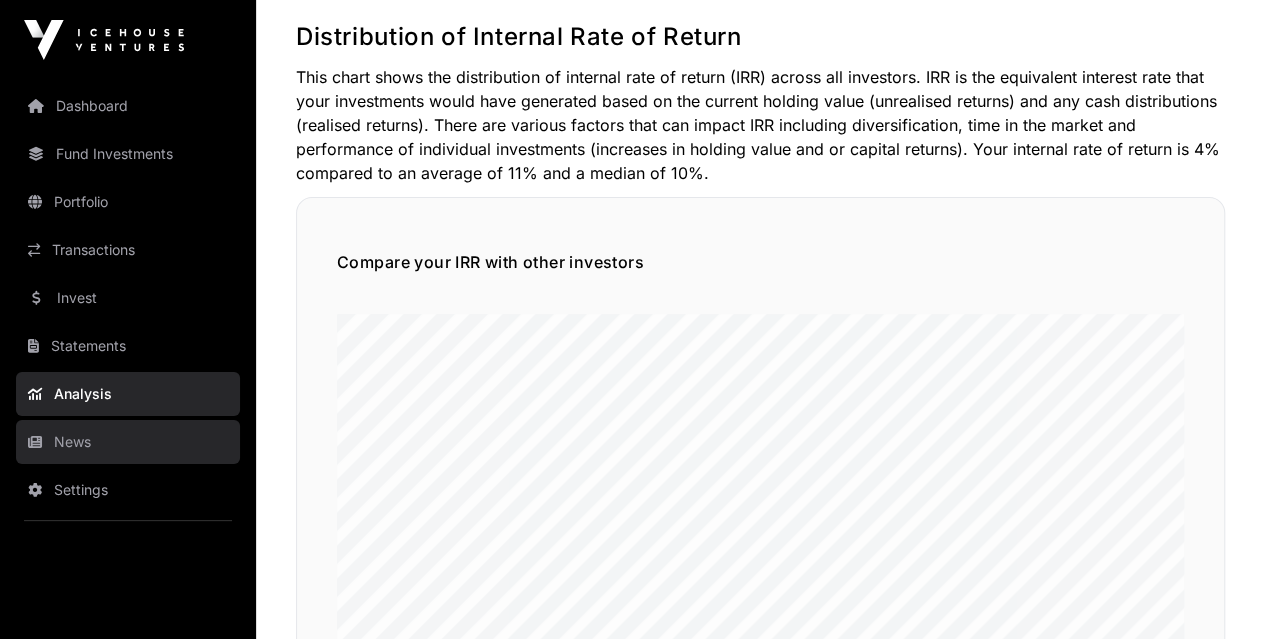 click on "News" 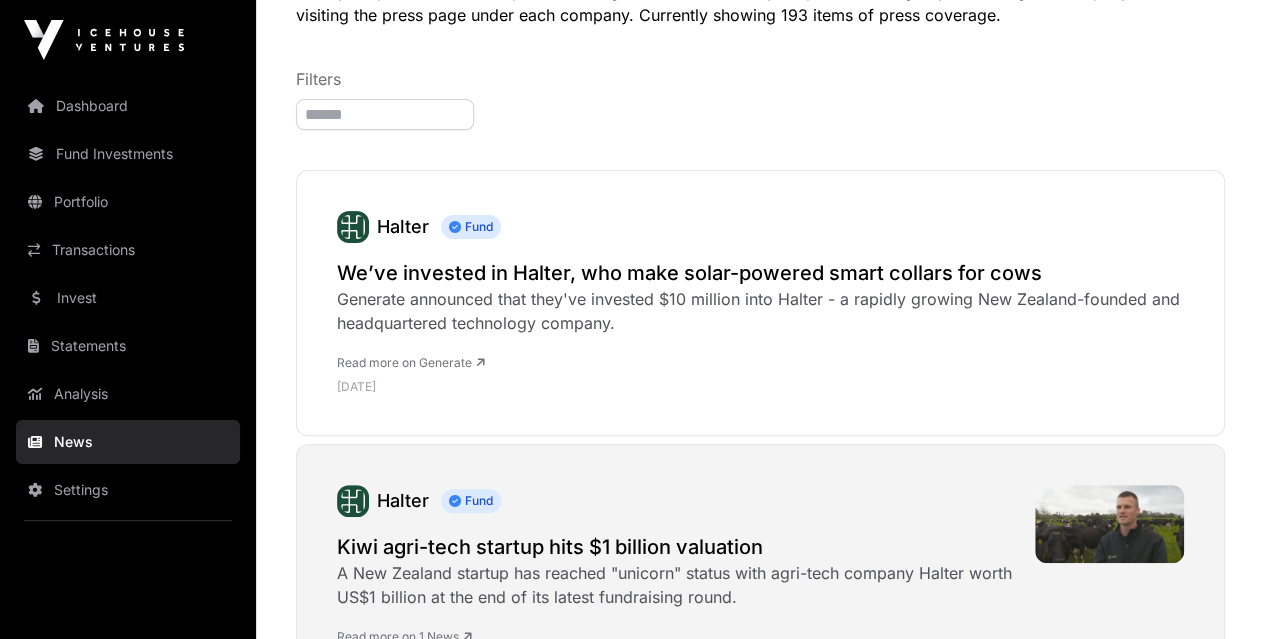 scroll, scrollTop: 100, scrollLeft: 0, axis: vertical 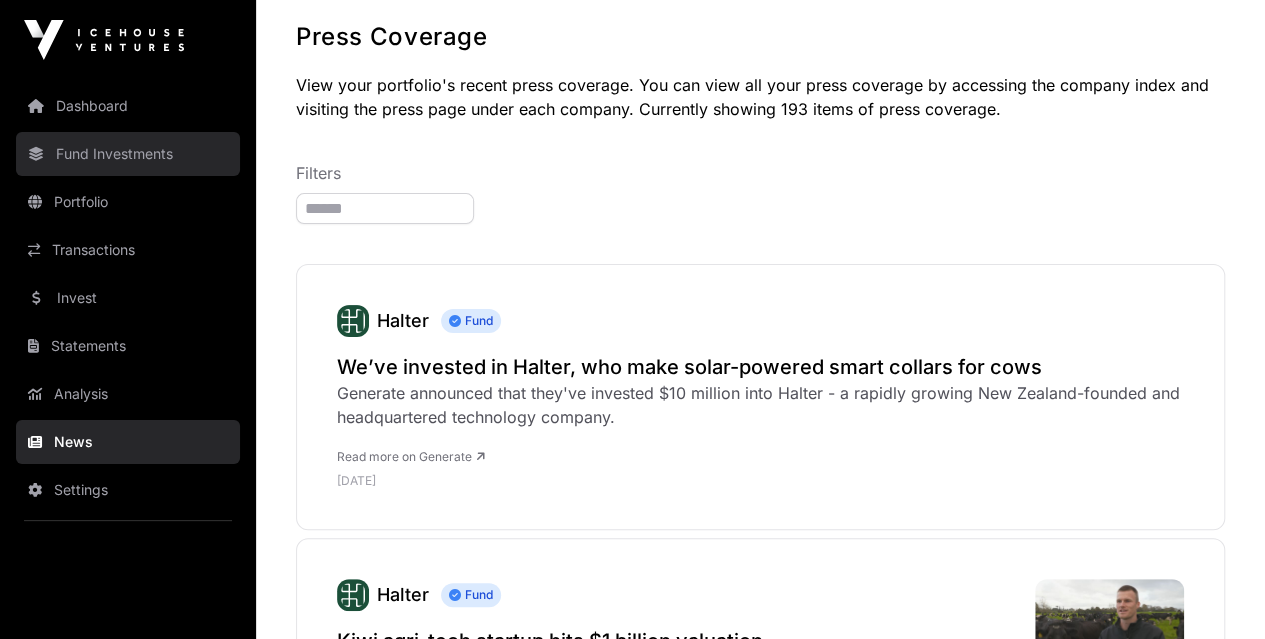 click on "Fund Investments" 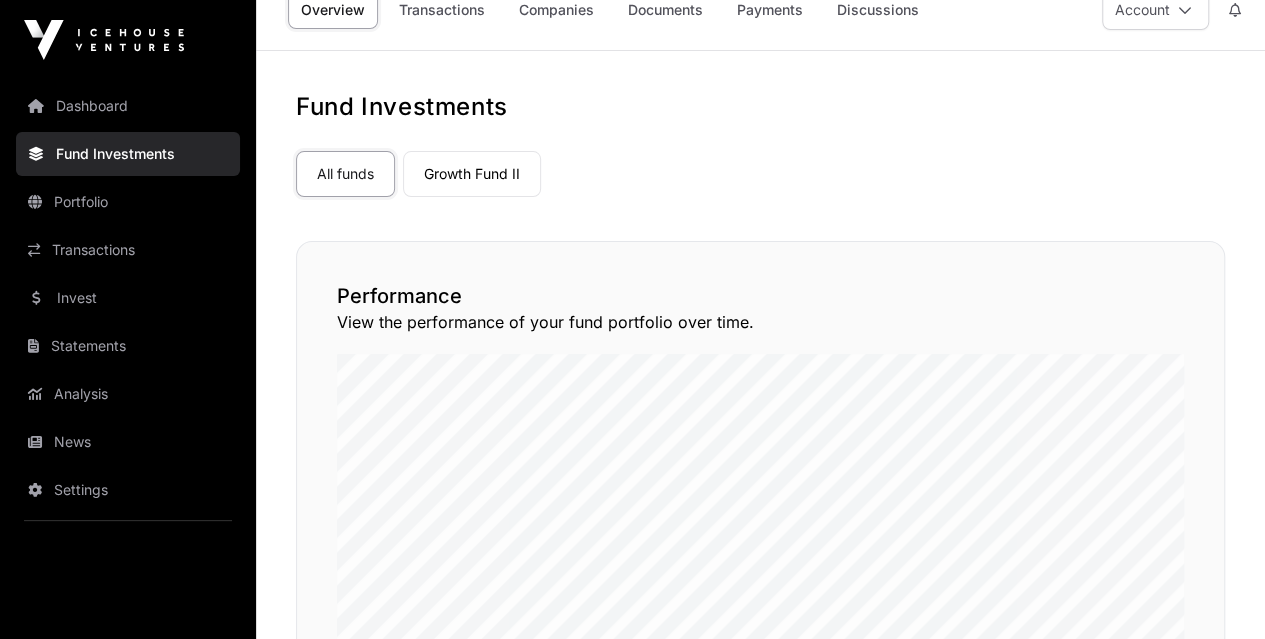 scroll, scrollTop: 0, scrollLeft: 0, axis: both 